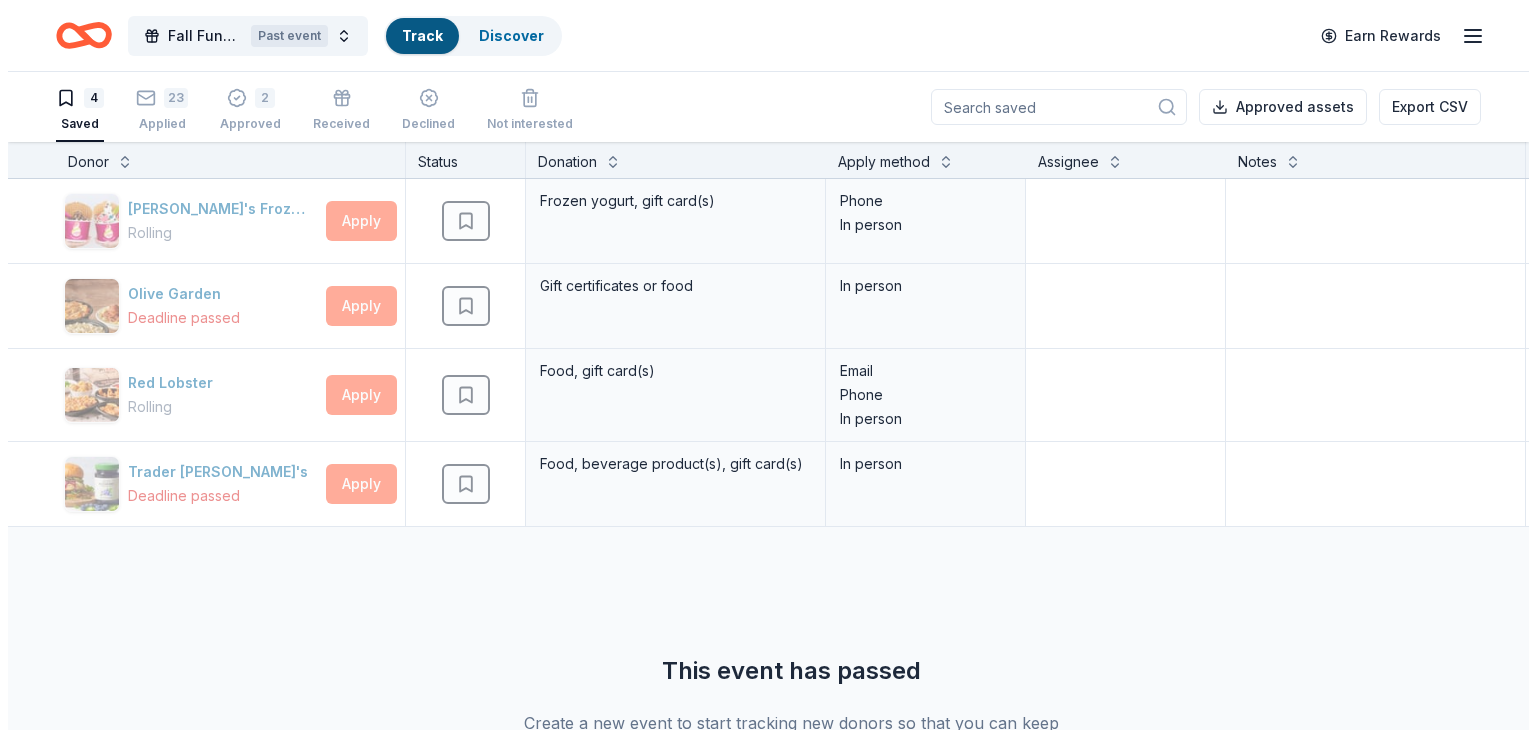 scroll, scrollTop: 0, scrollLeft: 0, axis: both 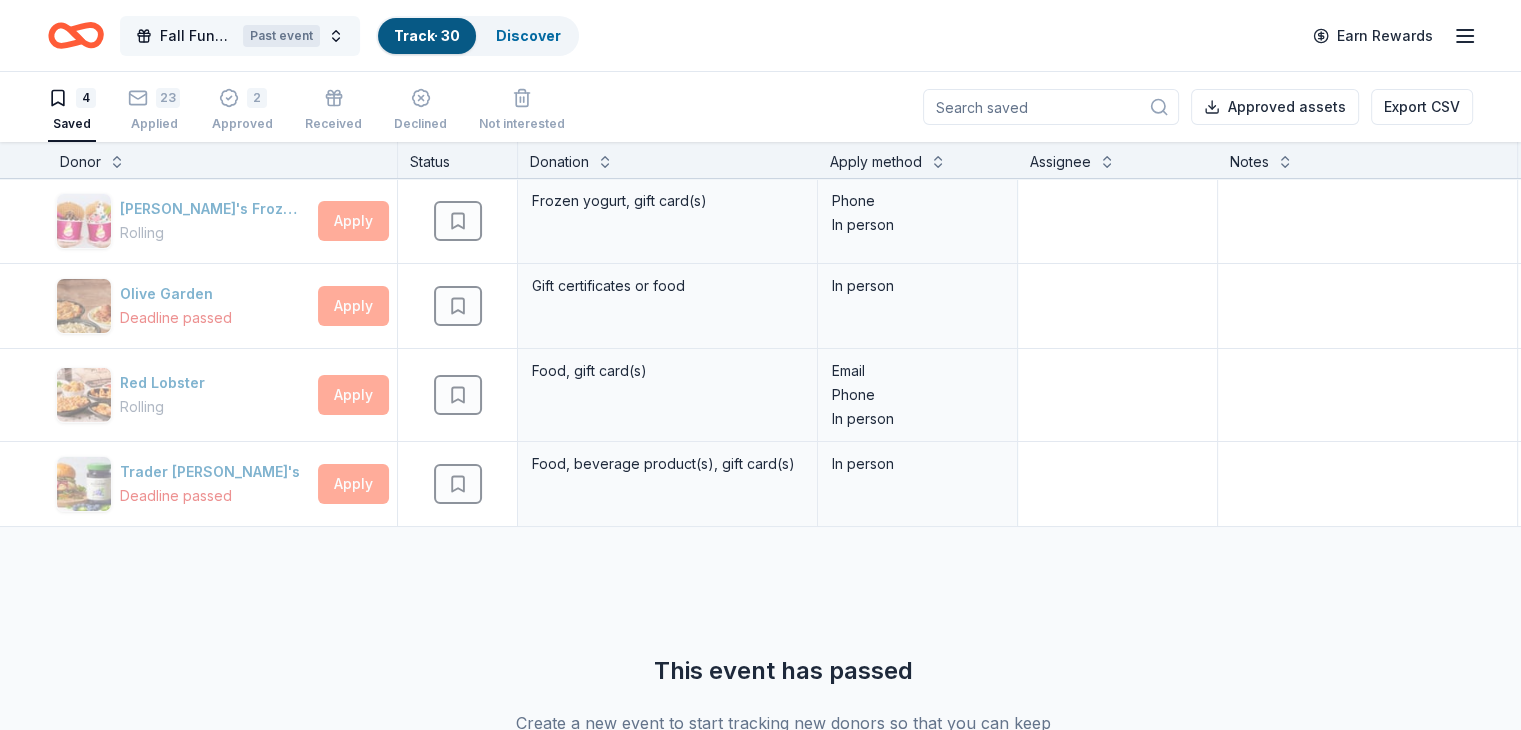 click on "Past event" at bounding box center [281, 36] 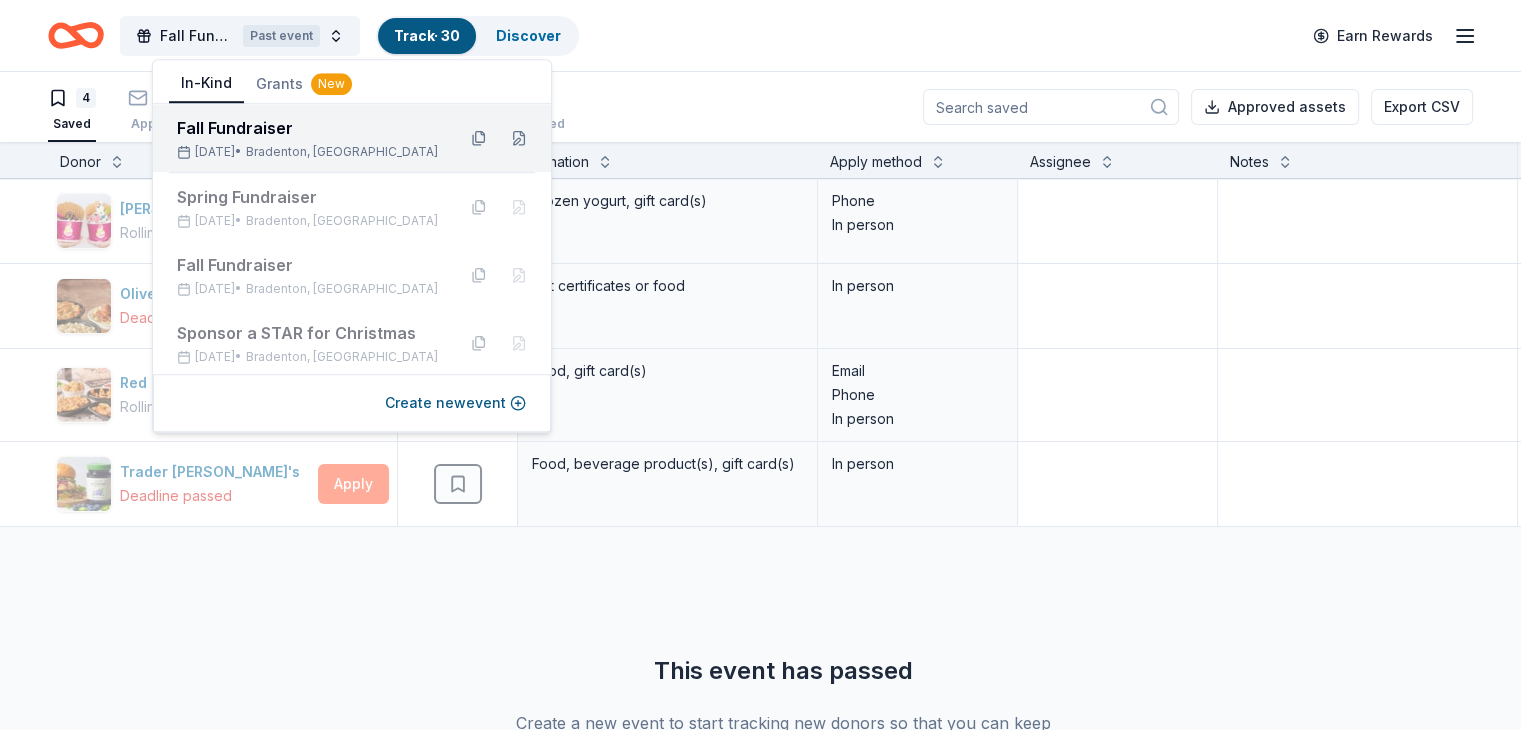 click on "Bradenton, FL" at bounding box center (342, 152) 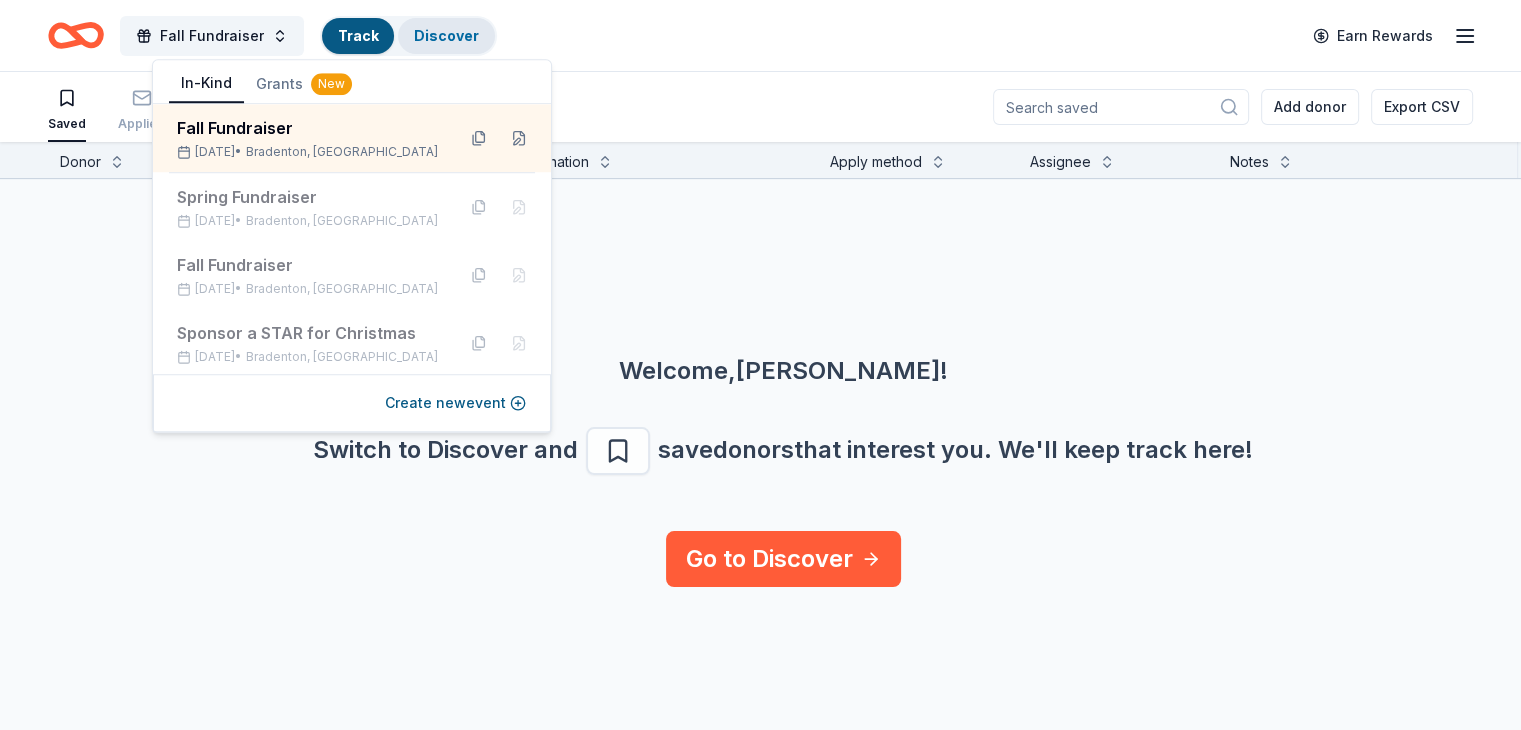 click on "Discover" at bounding box center (446, 35) 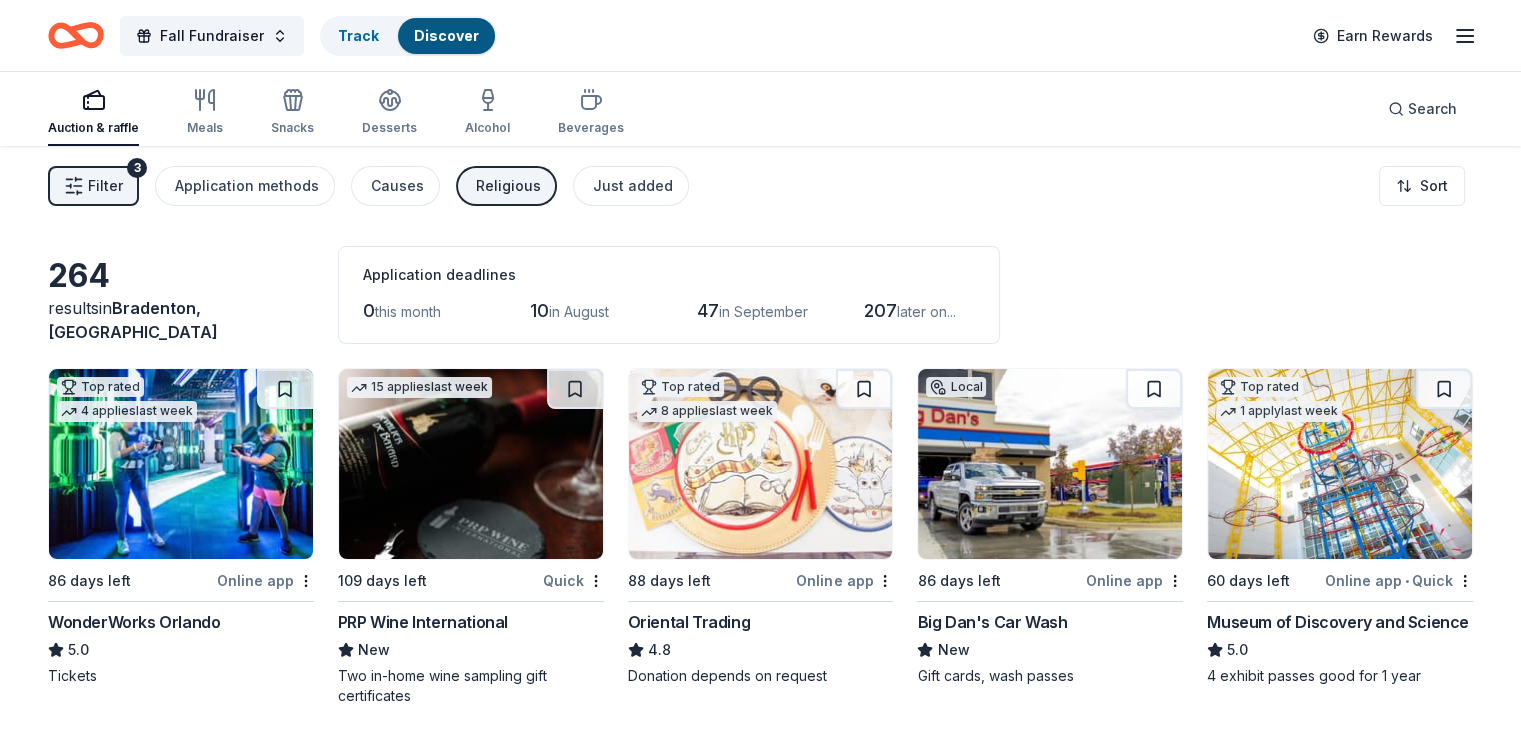 click at bounding box center [181, 464] 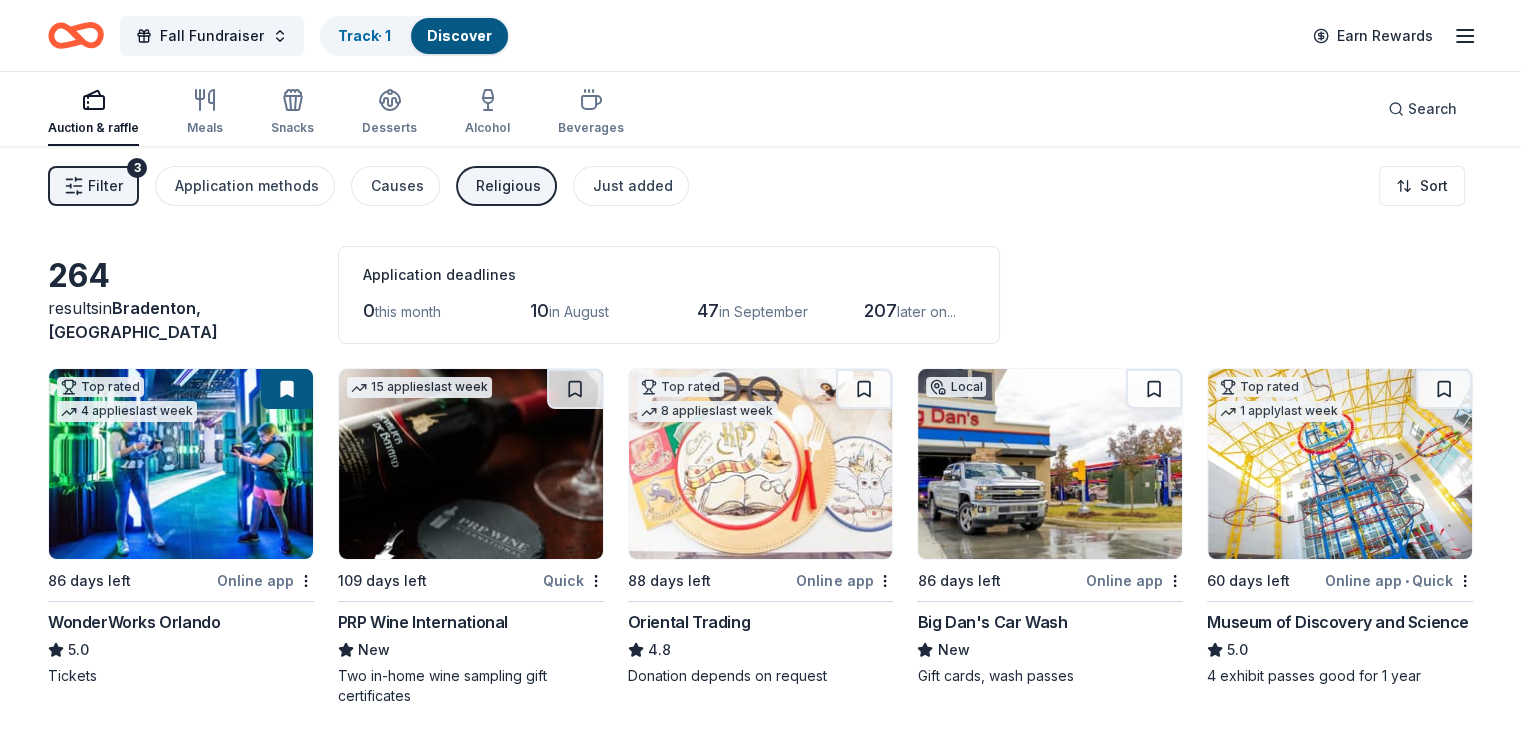 click on "Filter" at bounding box center (105, 186) 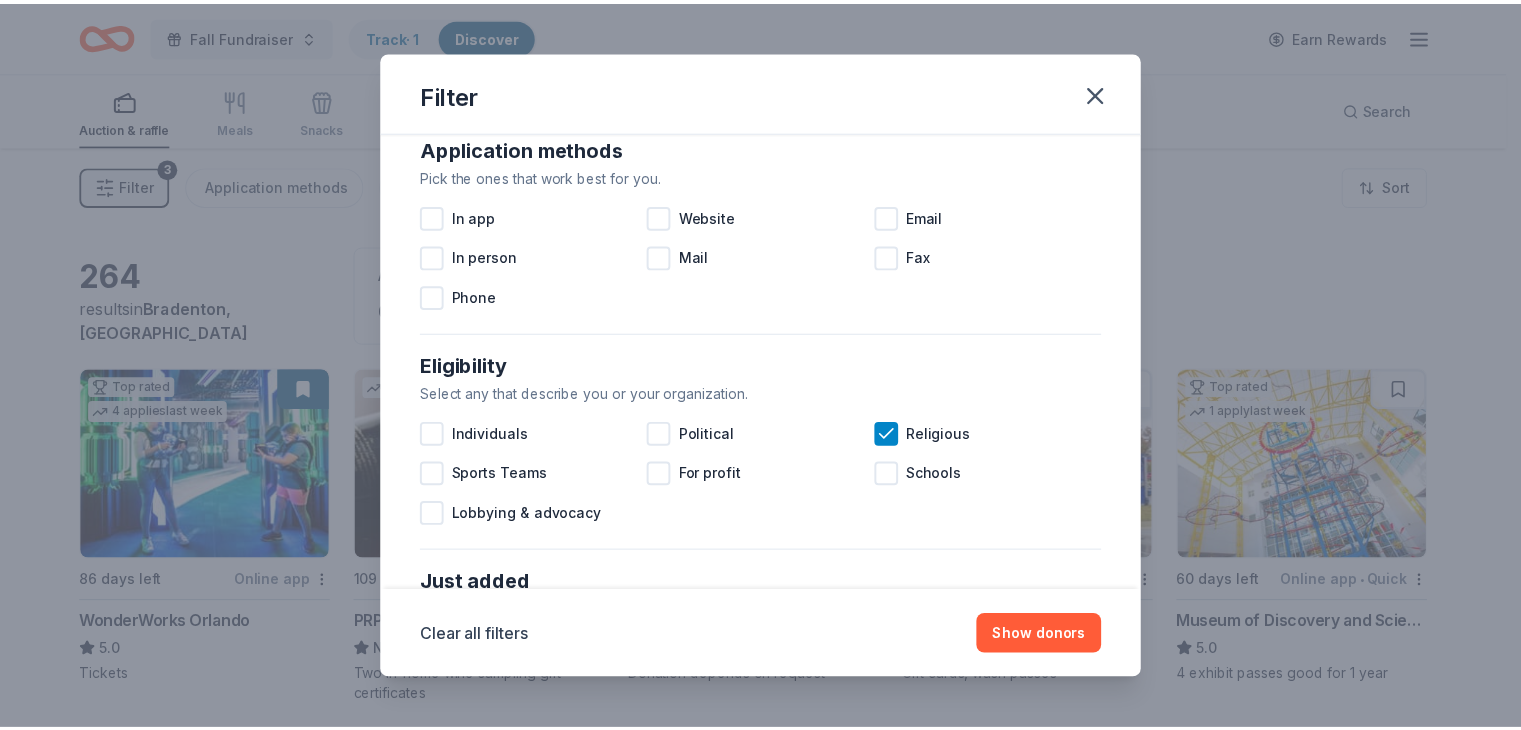 scroll, scrollTop: 400, scrollLeft: 0, axis: vertical 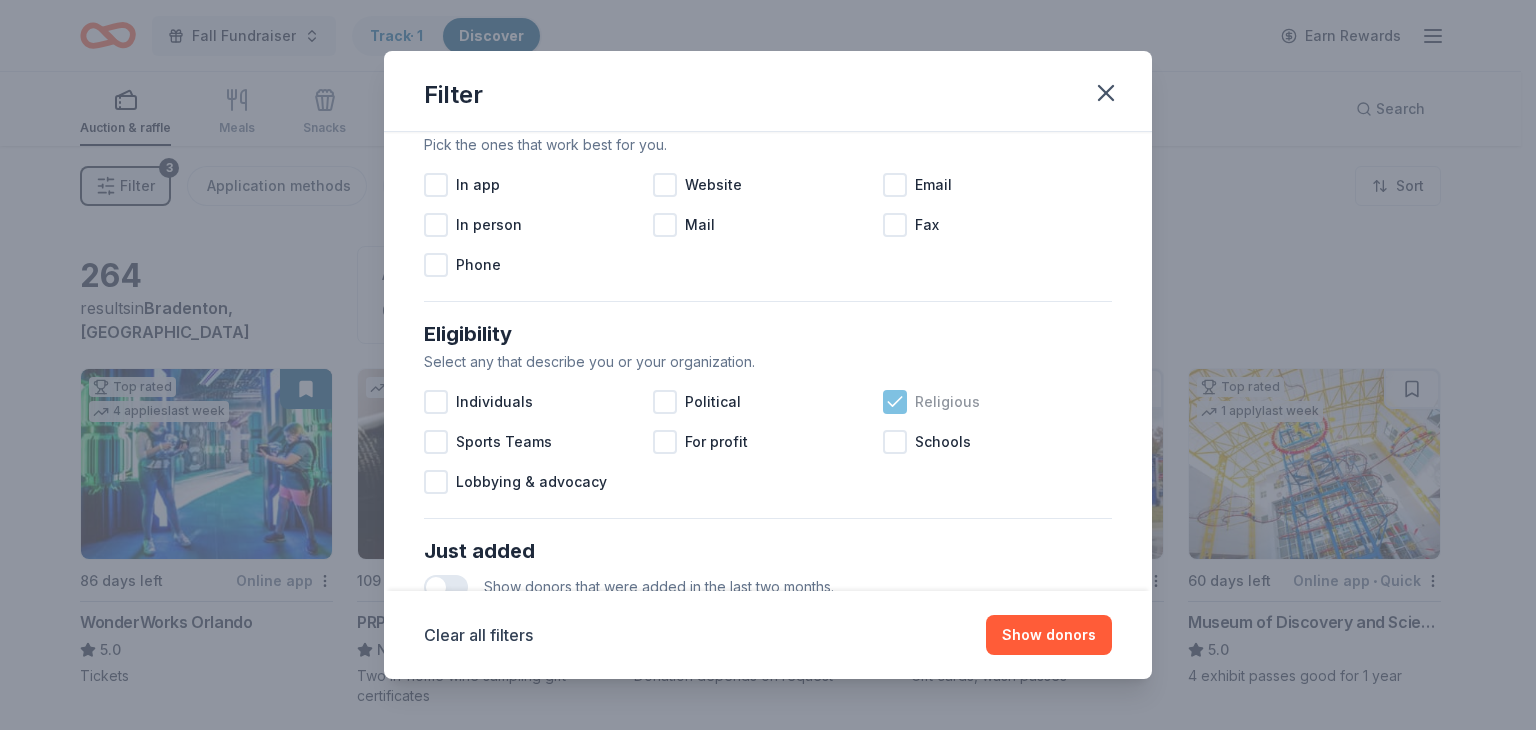 click 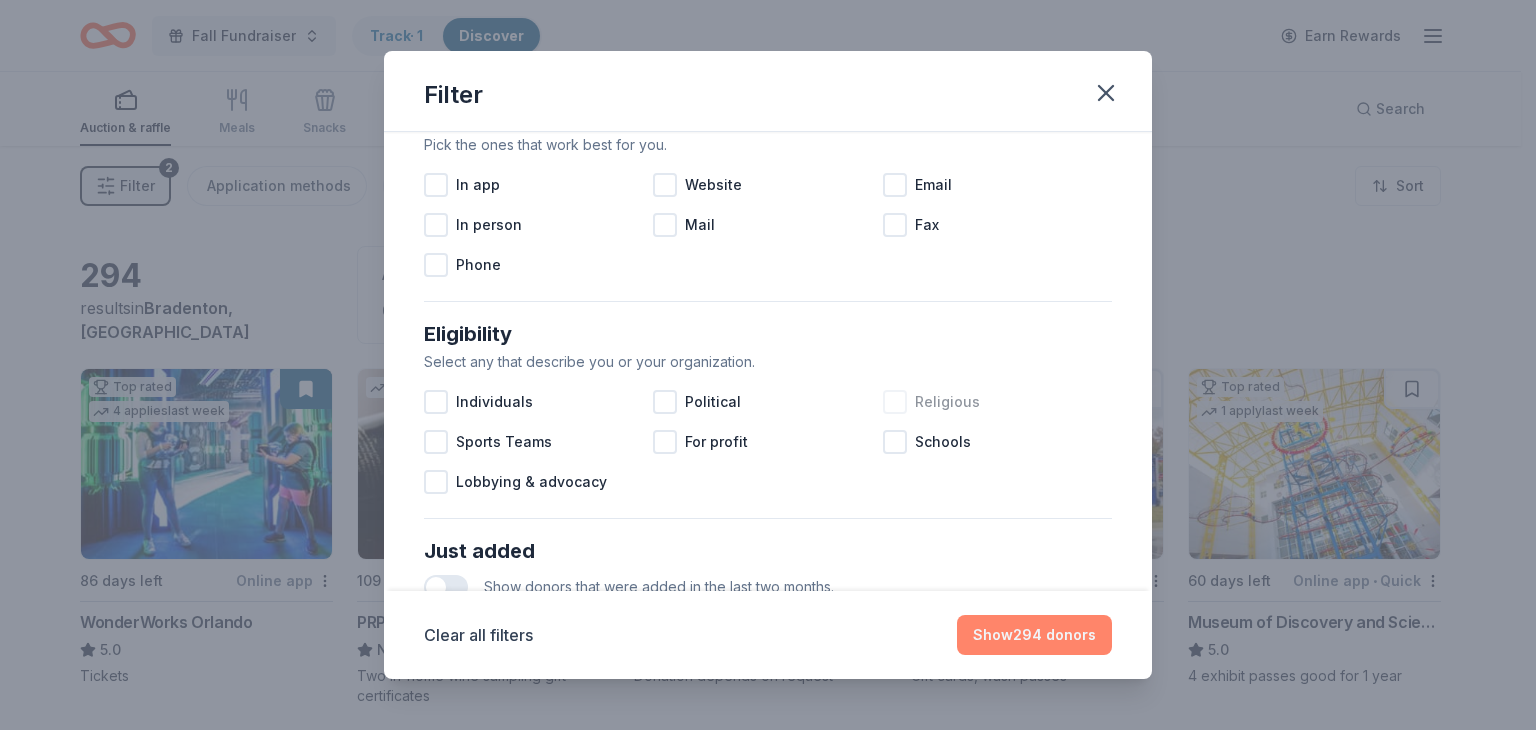 click on "Show  294   donors" at bounding box center [1034, 635] 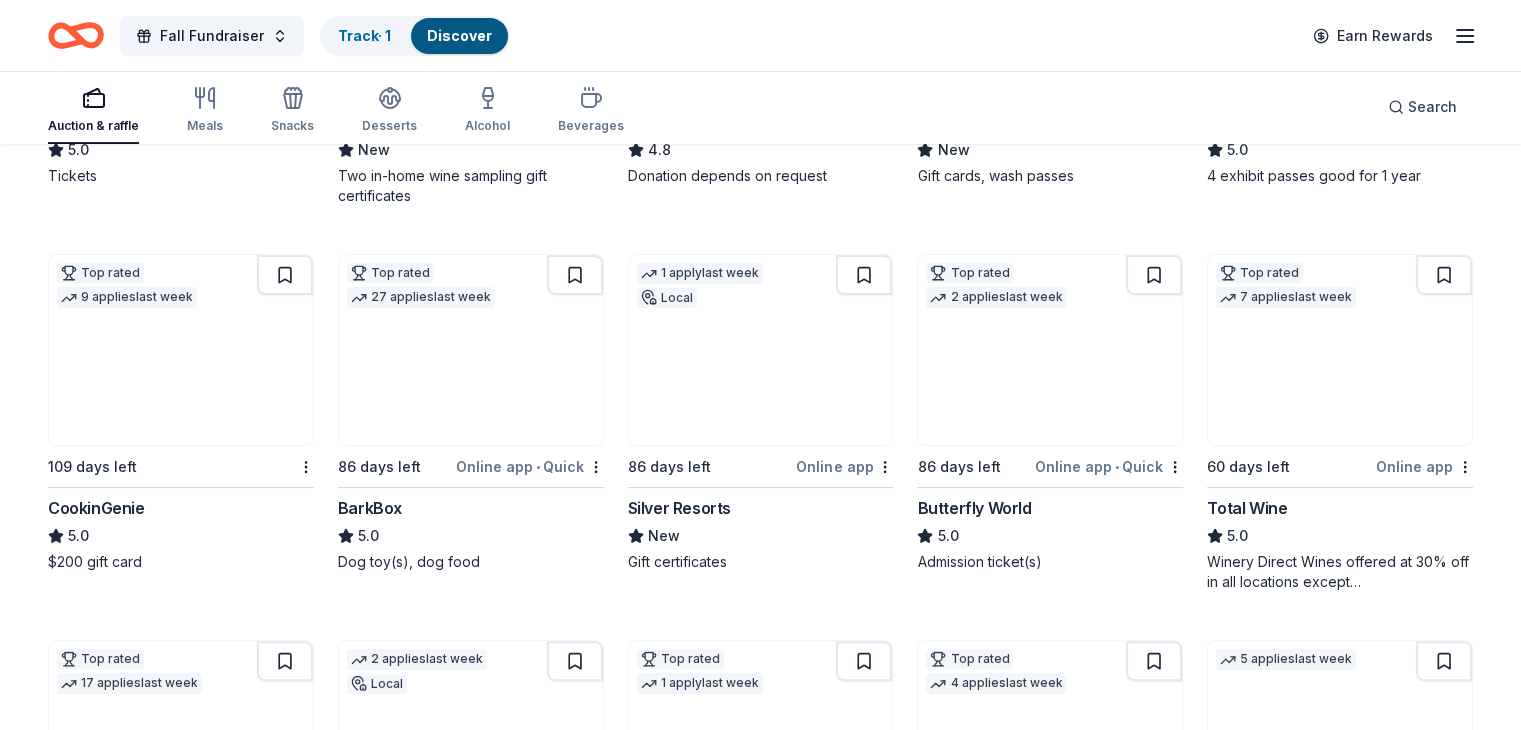 scroll, scrollTop: 600, scrollLeft: 0, axis: vertical 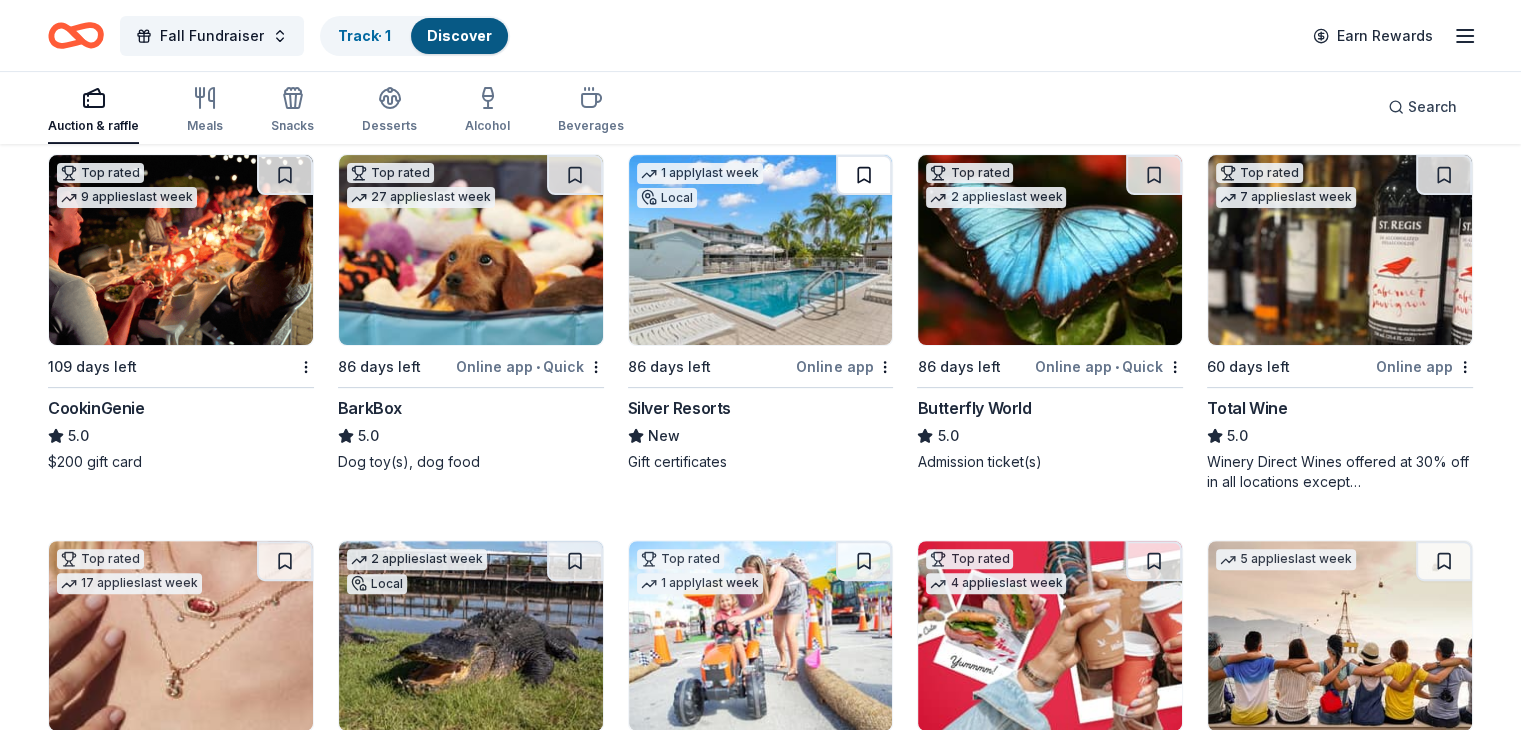 click at bounding box center (864, 175) 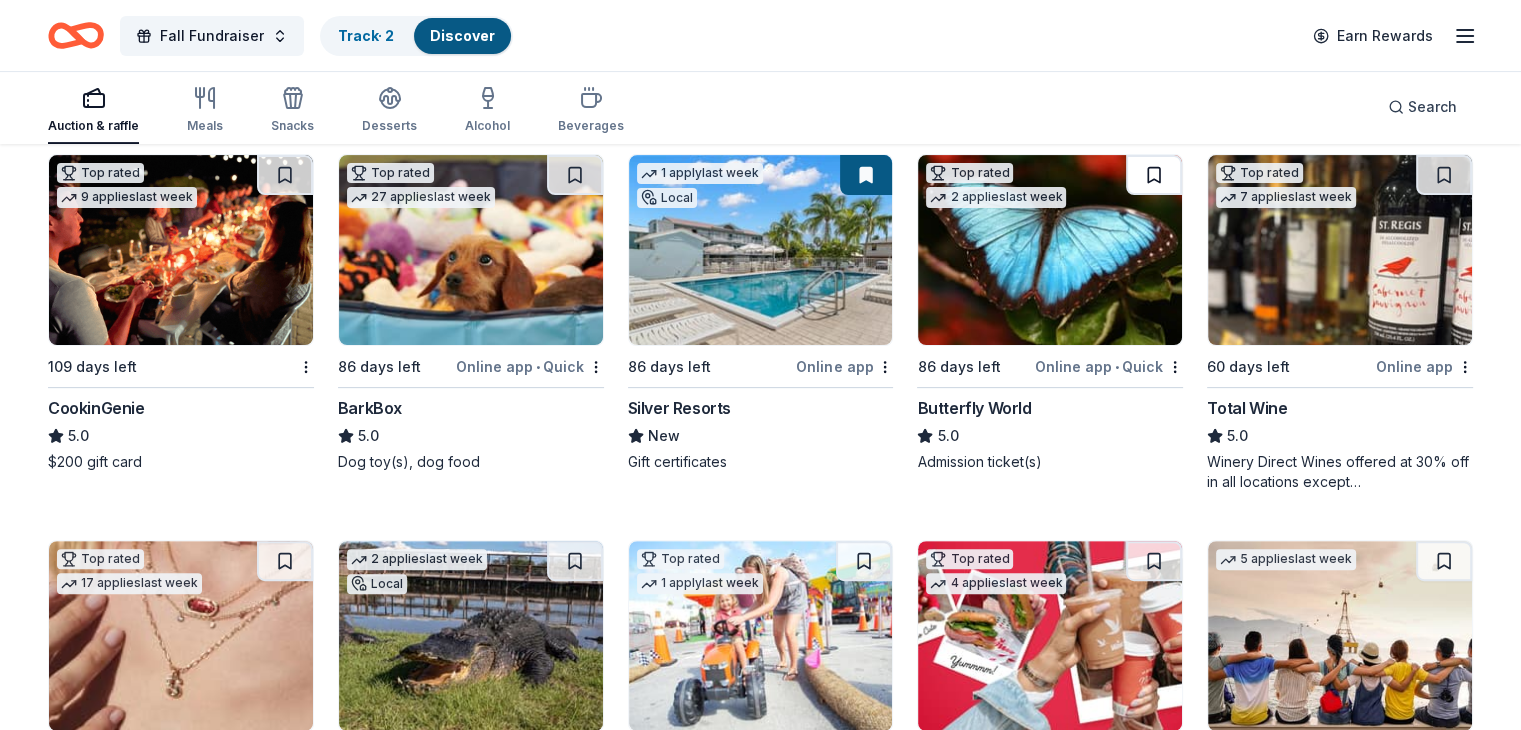 click at bounding box center (1154, 175) 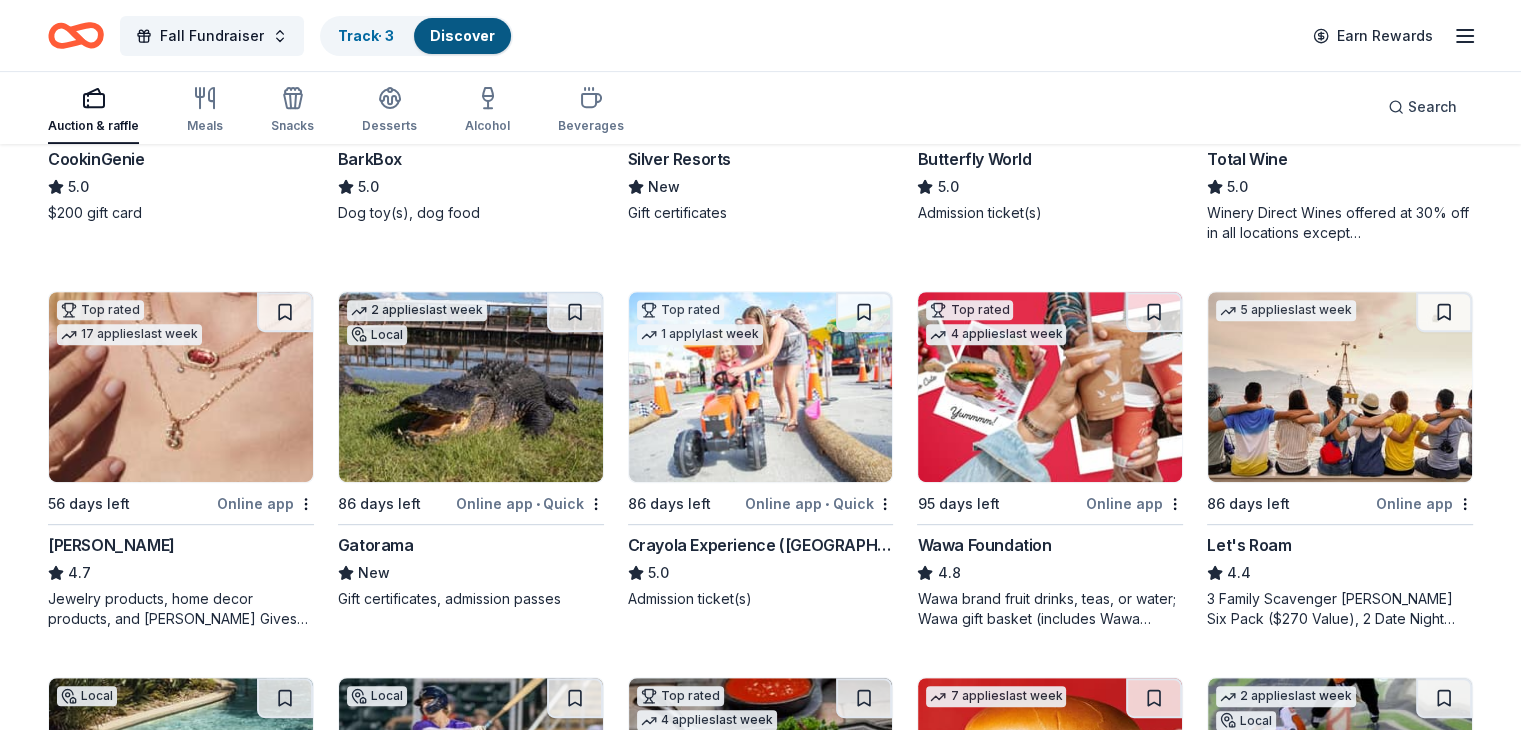 scroll, scrollTop: 900, scrollLeft: 0, axis: vertical 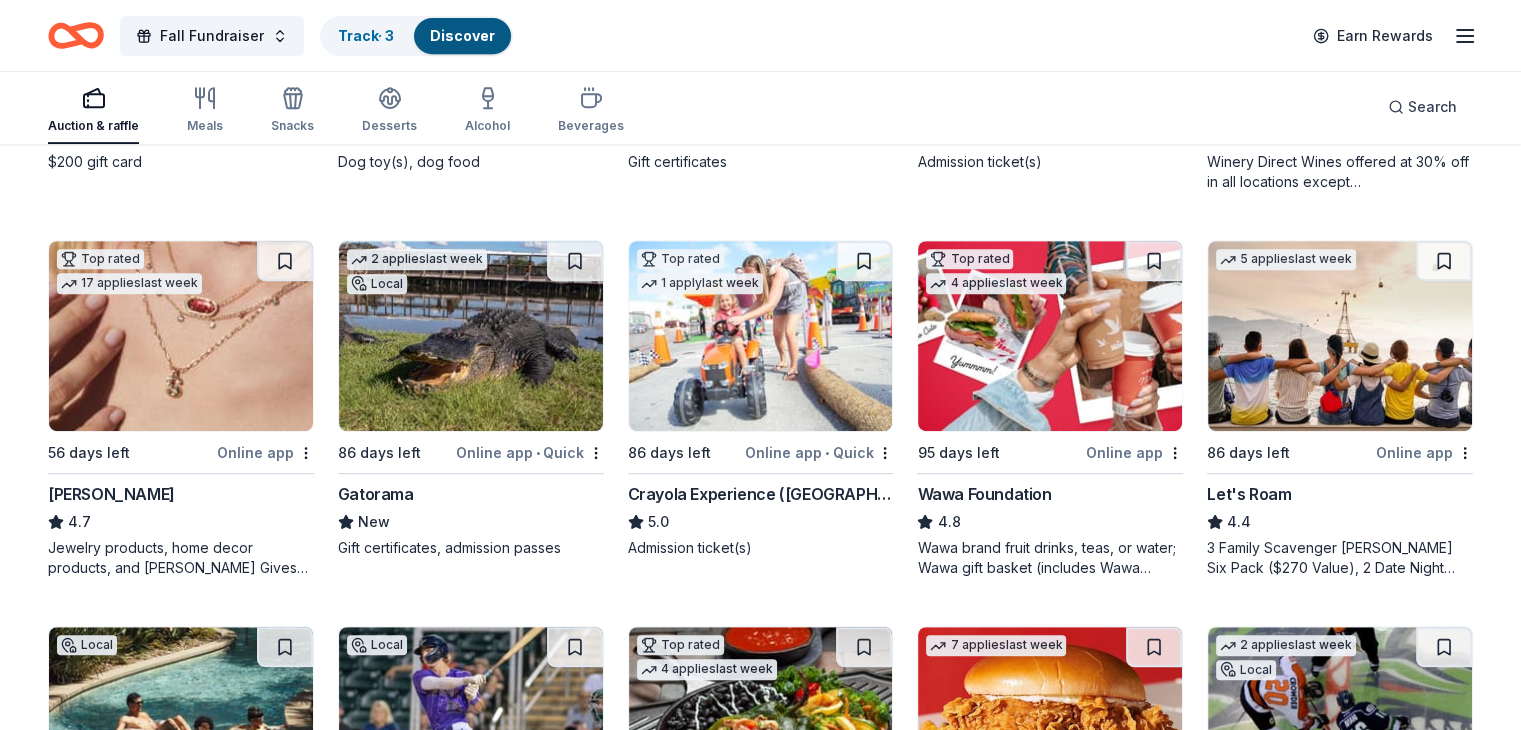 click at bounding box center [761, 336] 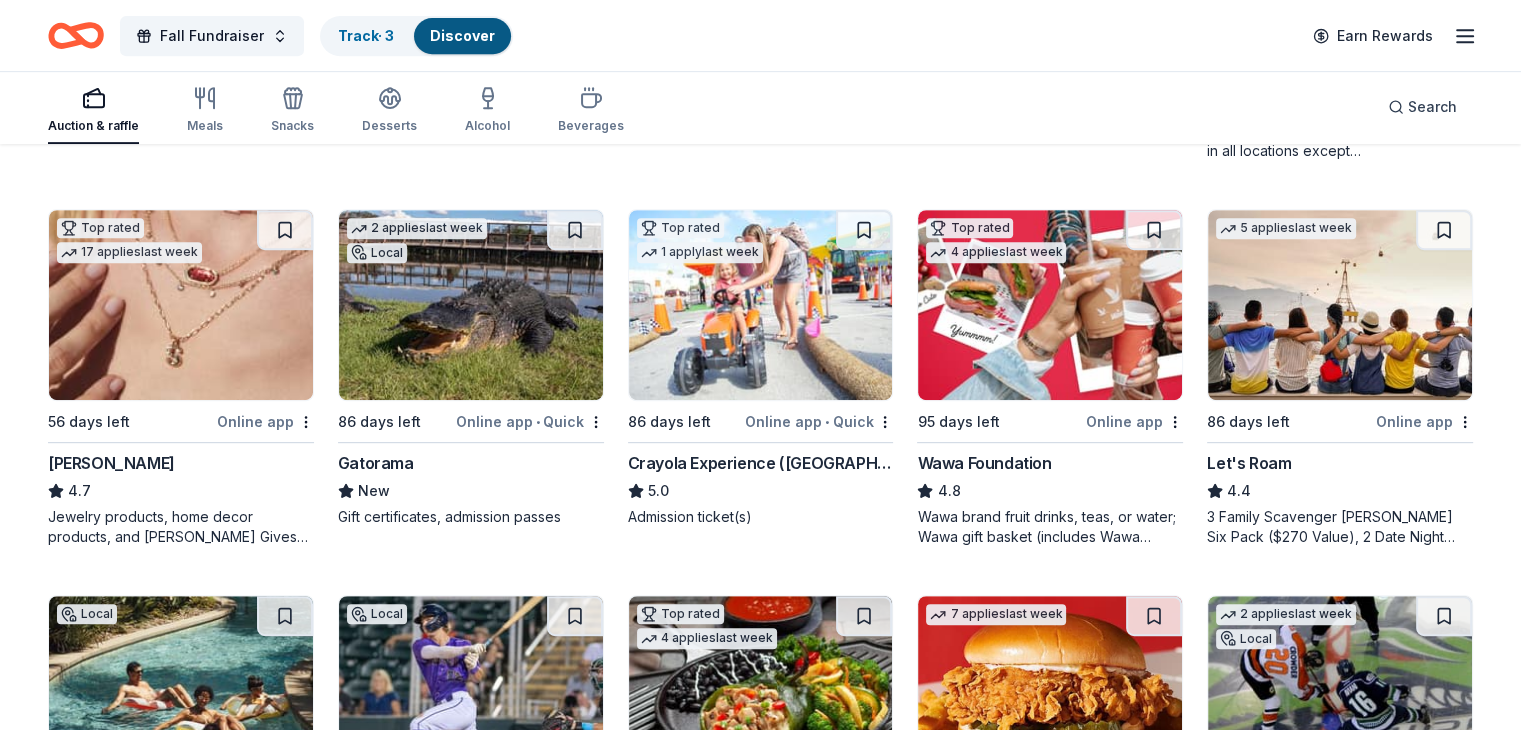 scroll, scrollTop: 900, scrollLeft: 0, axis: vertical 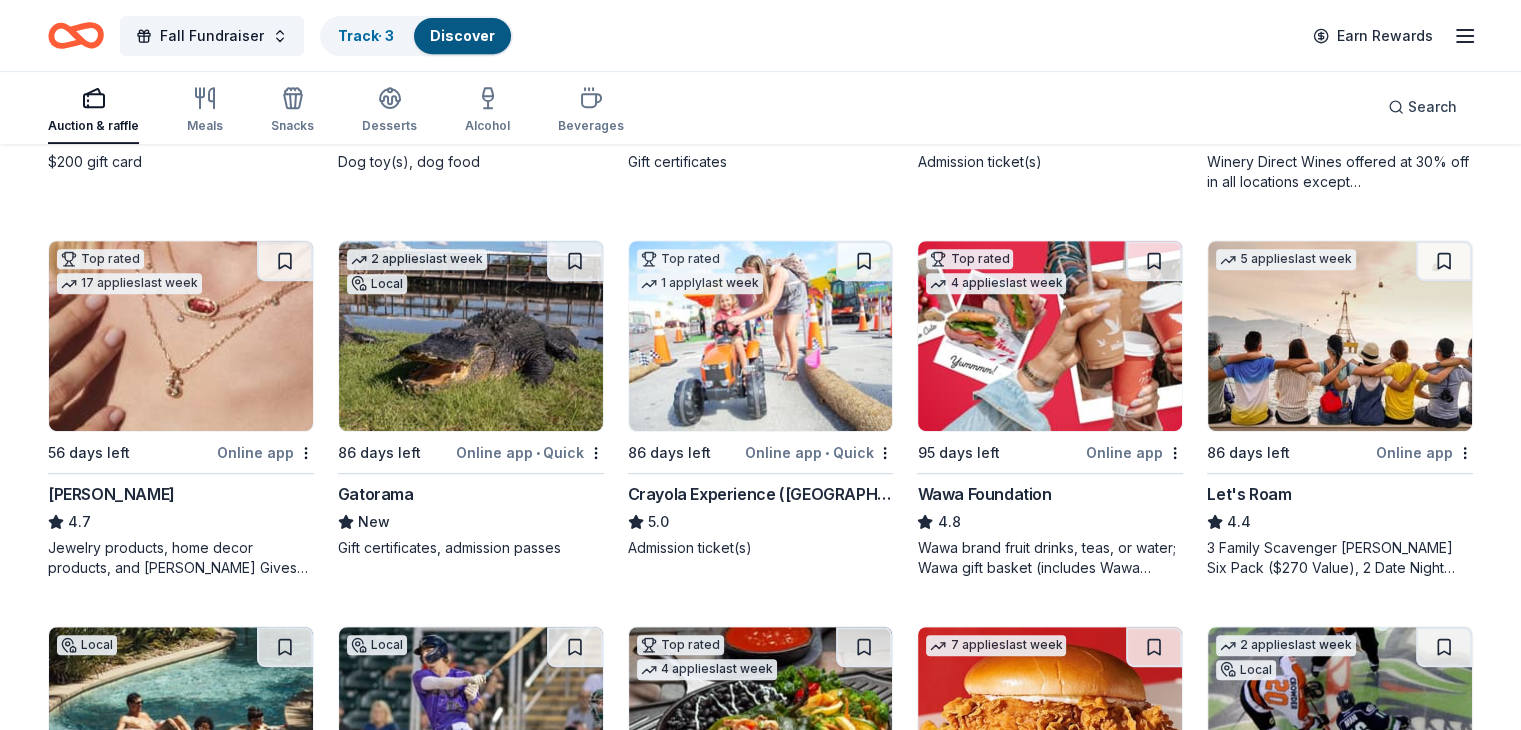 click at bounding box center [1050, 336] 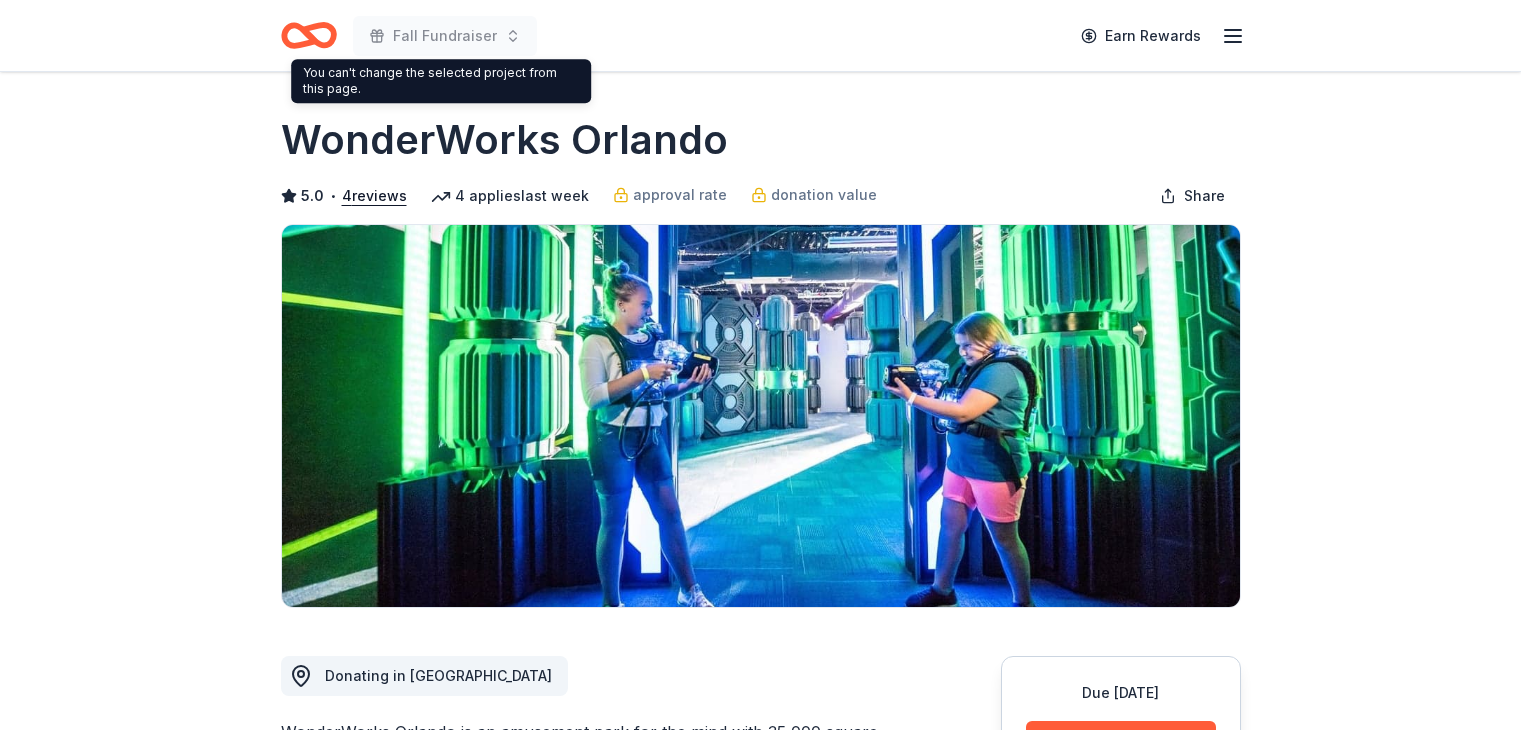 scroll, scrollTop: 0, scrollLeft: 0, axis: both 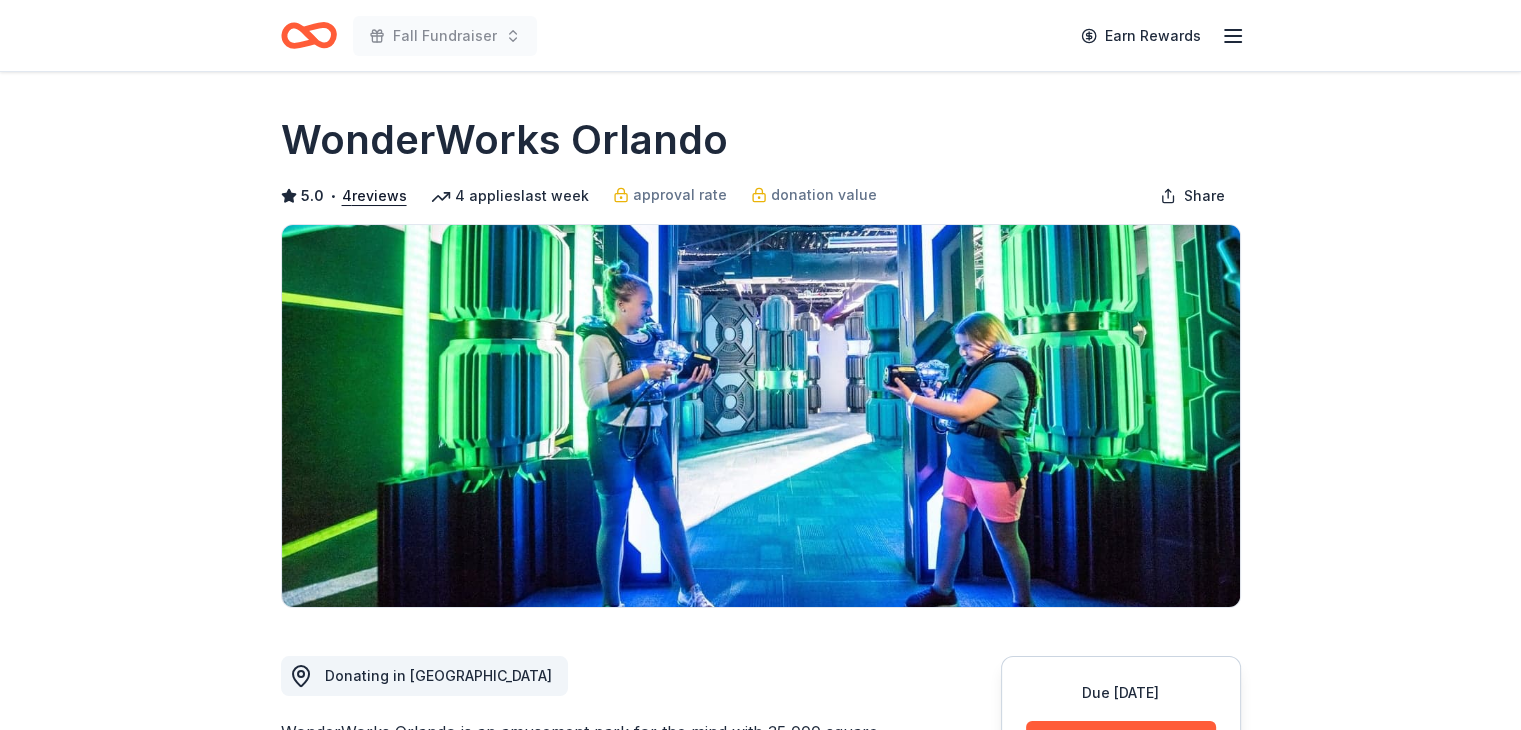 click 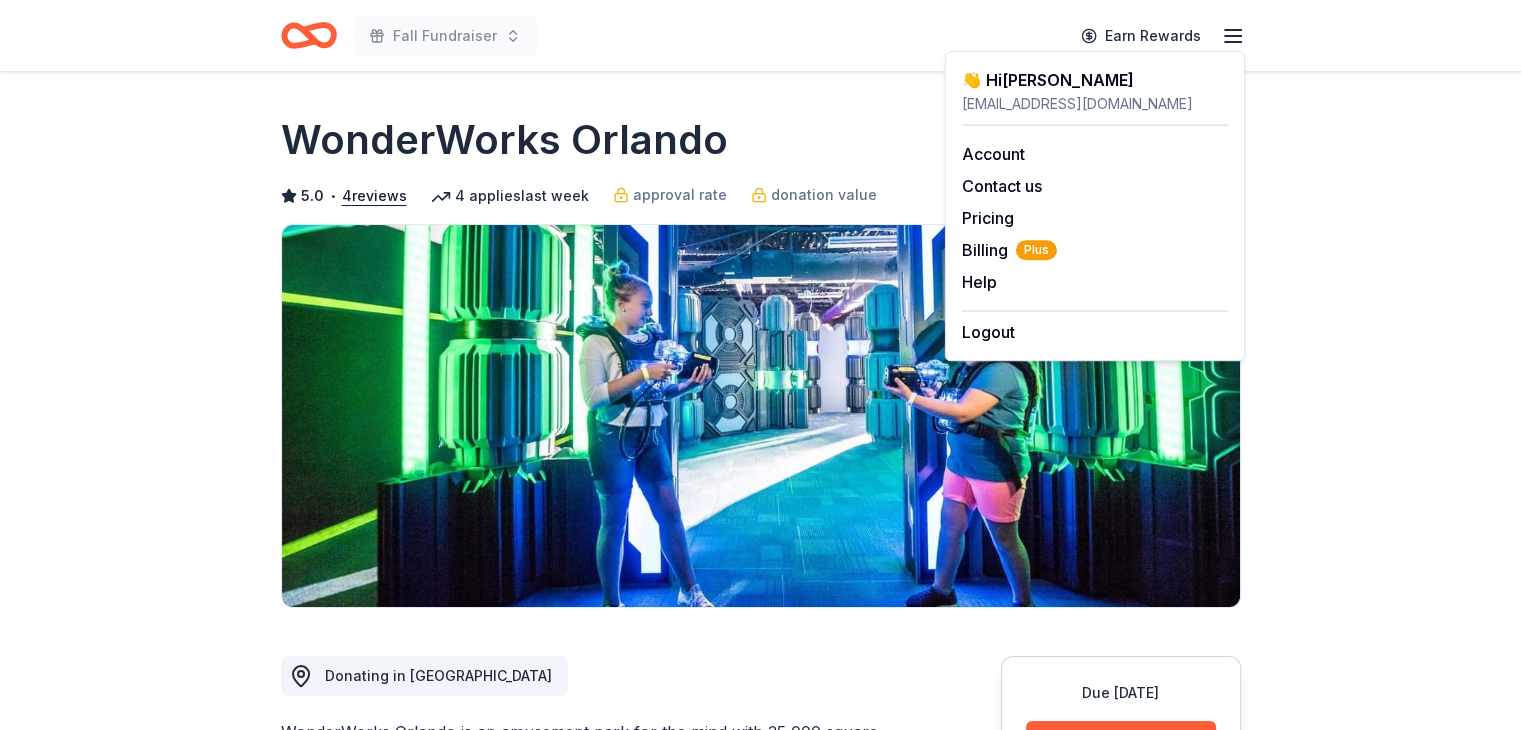 click 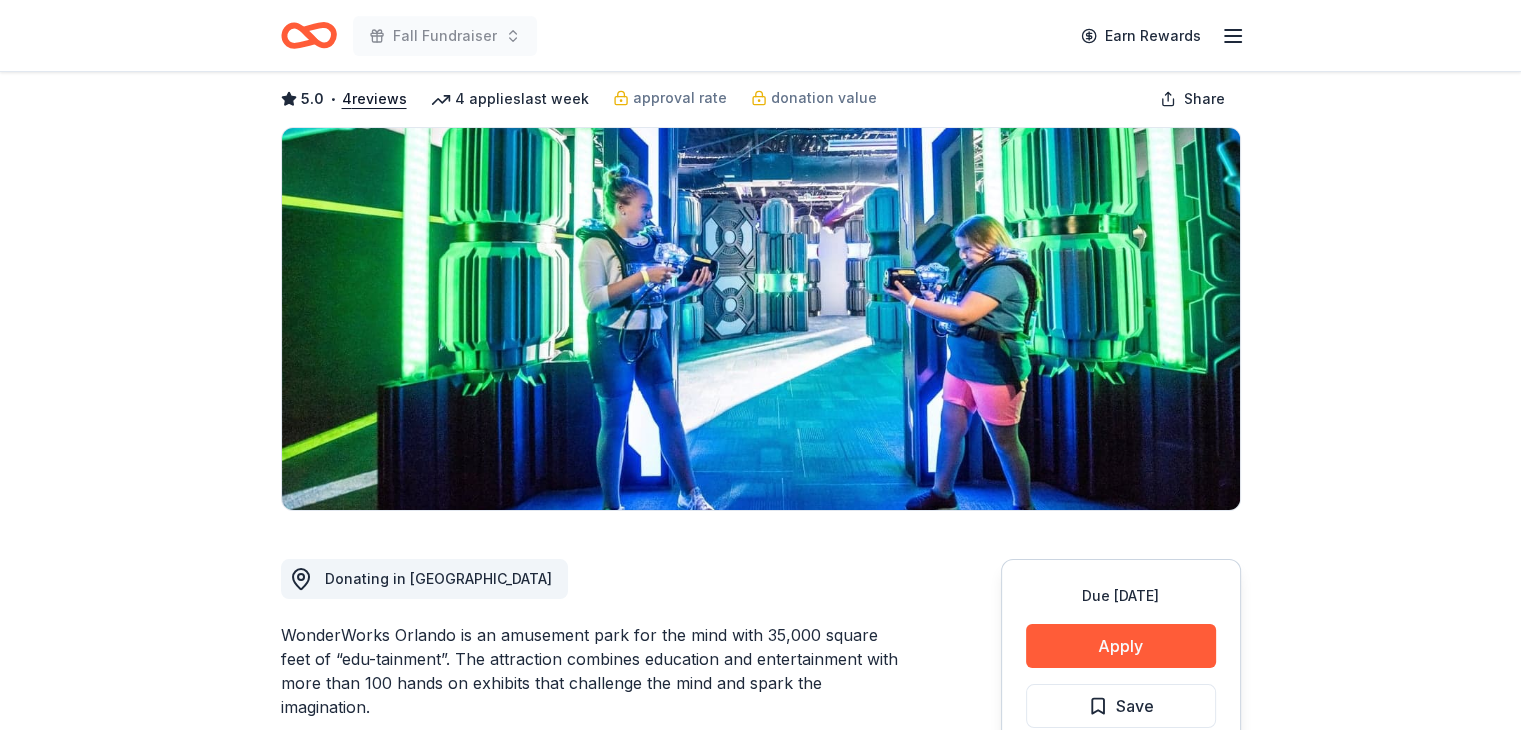 scroll, scrollTop: 0, scrollLeft: 0, axis: both 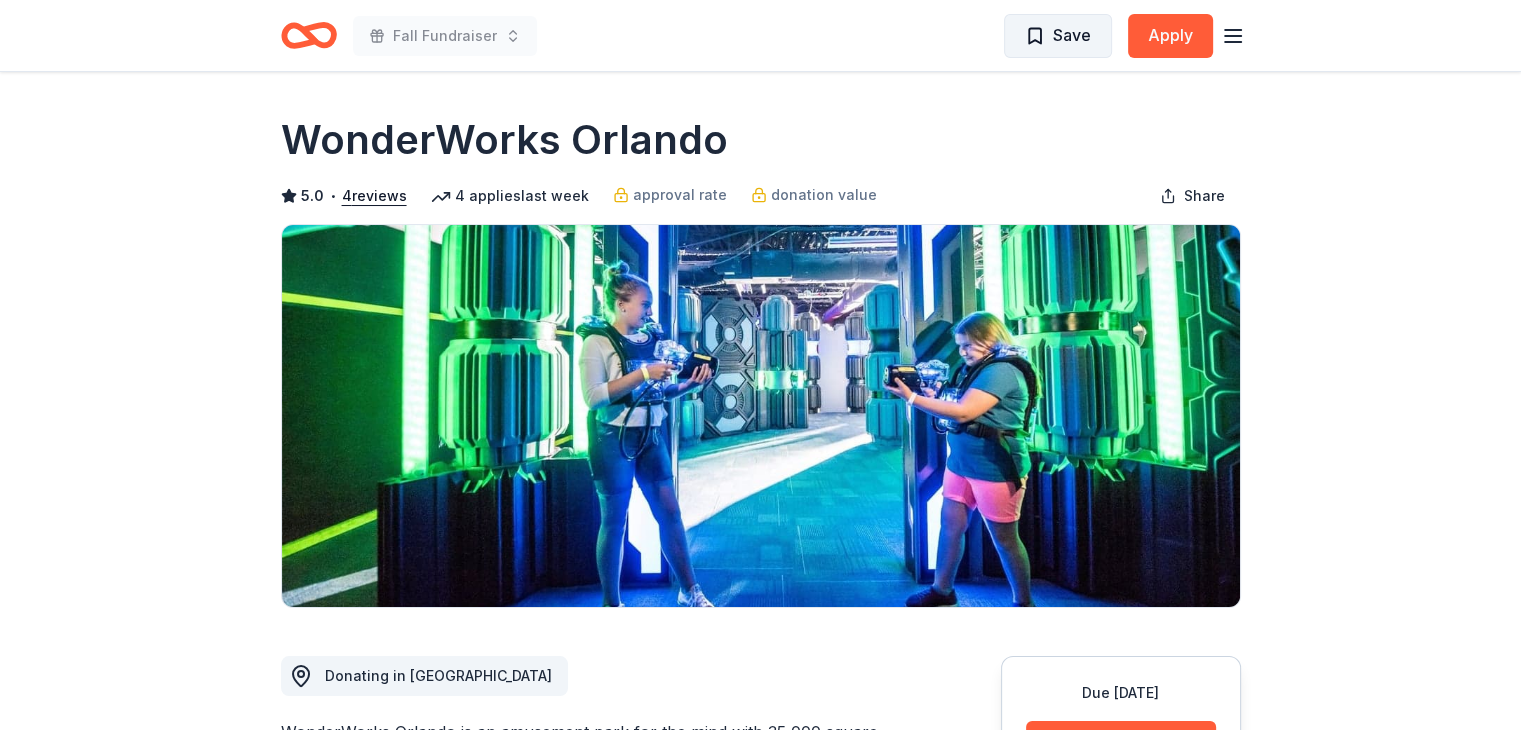 click on "Save" at bounding box center [1058, 35] 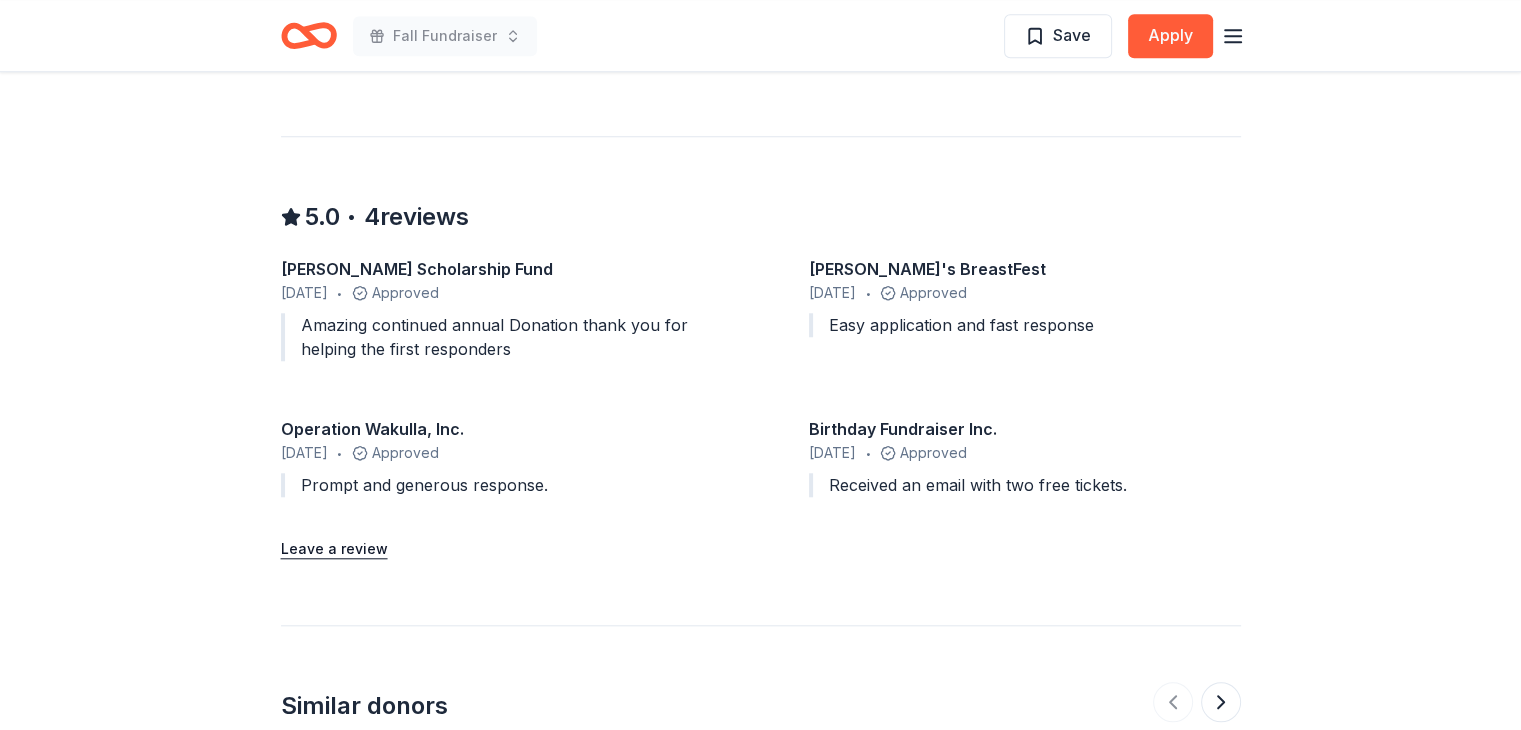 scroll, scrollTop: 1800, scrollLeft: 0, axis: vertical 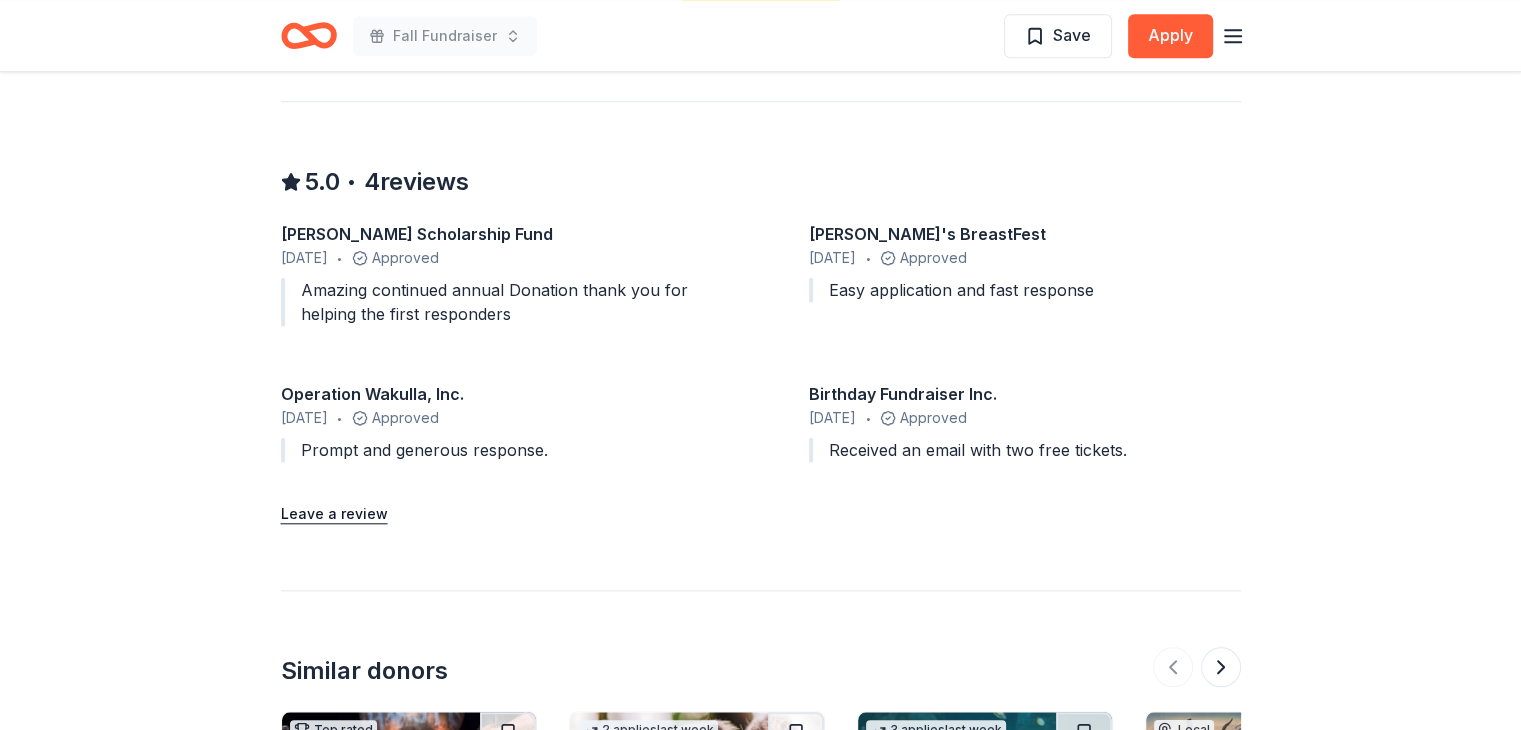 click on "Frankie Valente Scholarship Fund" at bounding box center (497, 234) 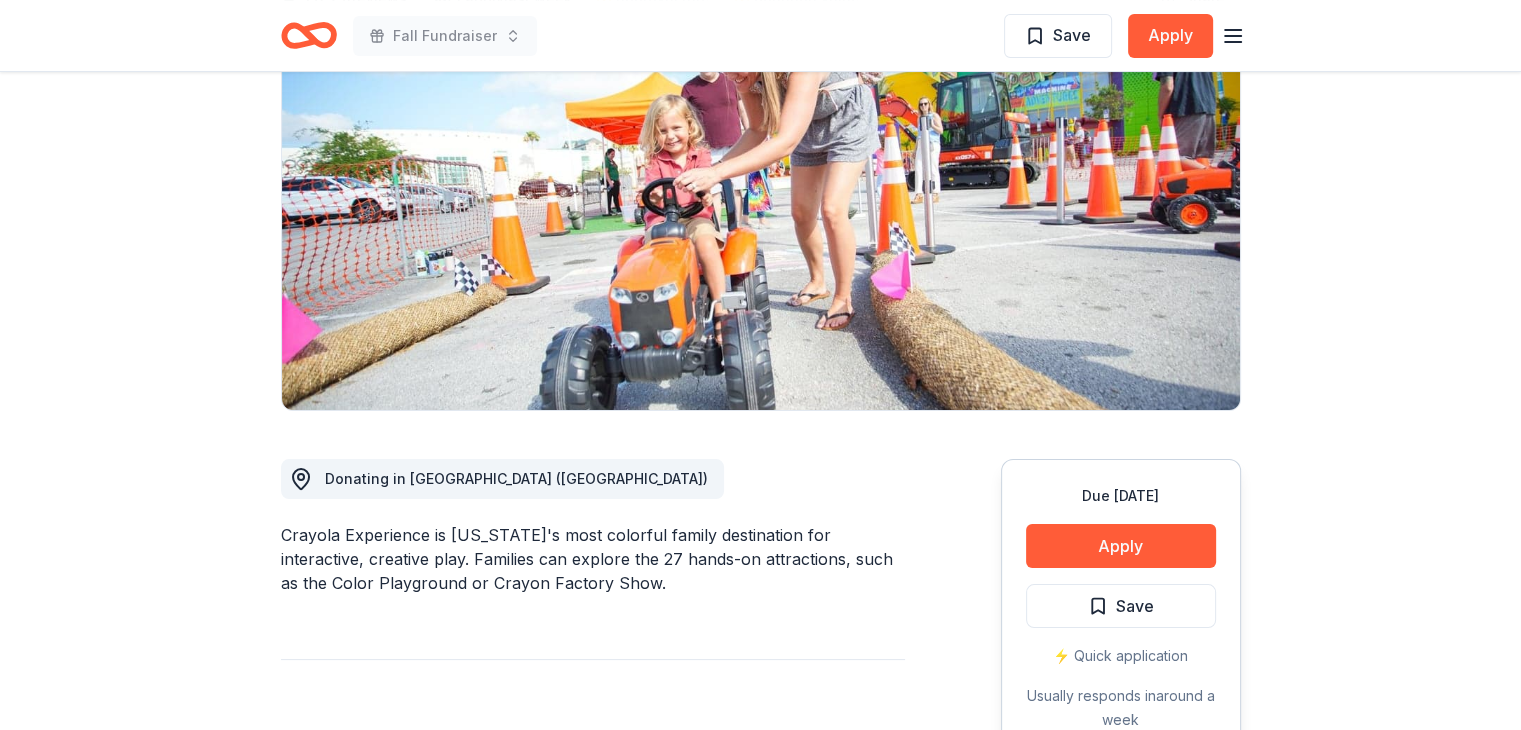 scroll, scrollTop: 0, scrollLeft: 0, axis: both 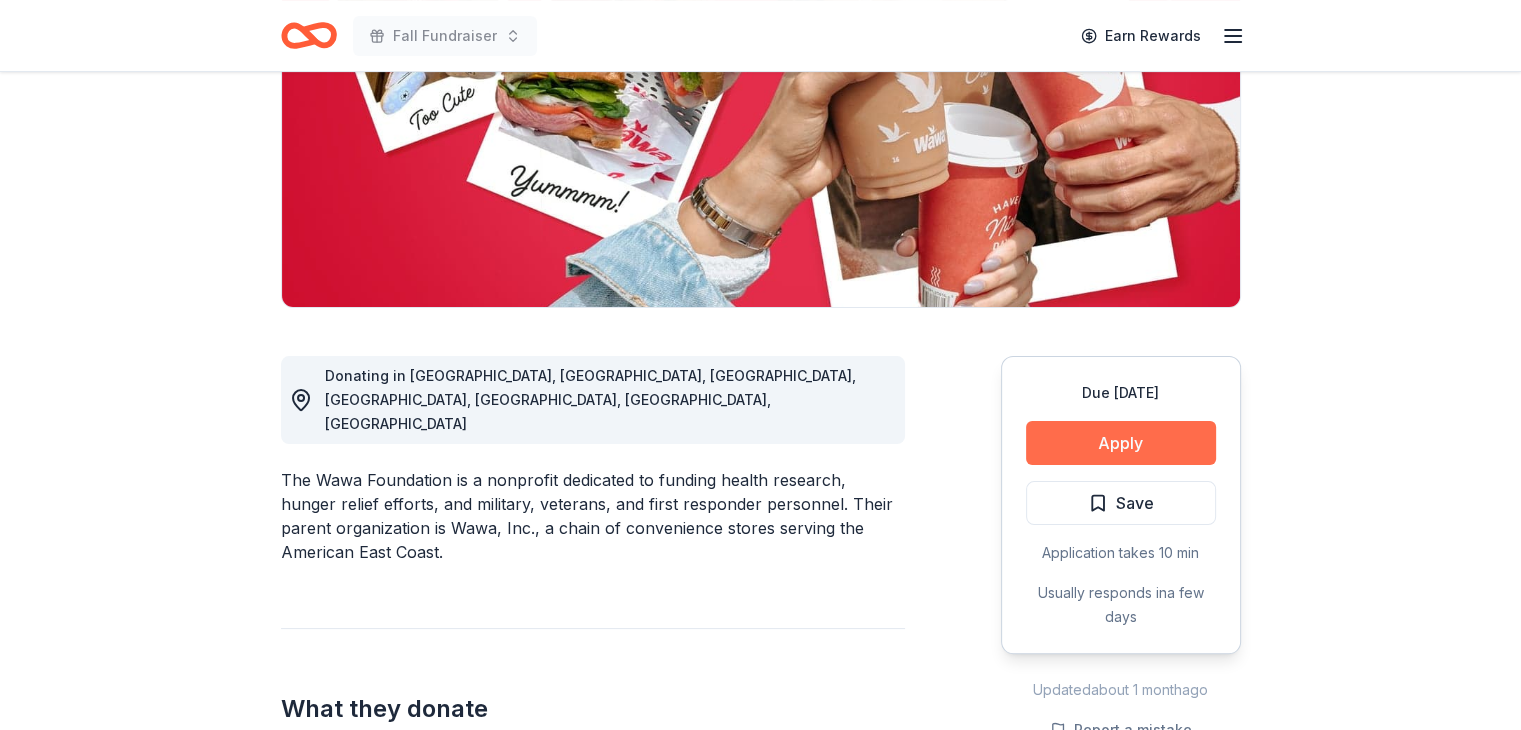 click on "Apply" at bounding box center (1121, 443) 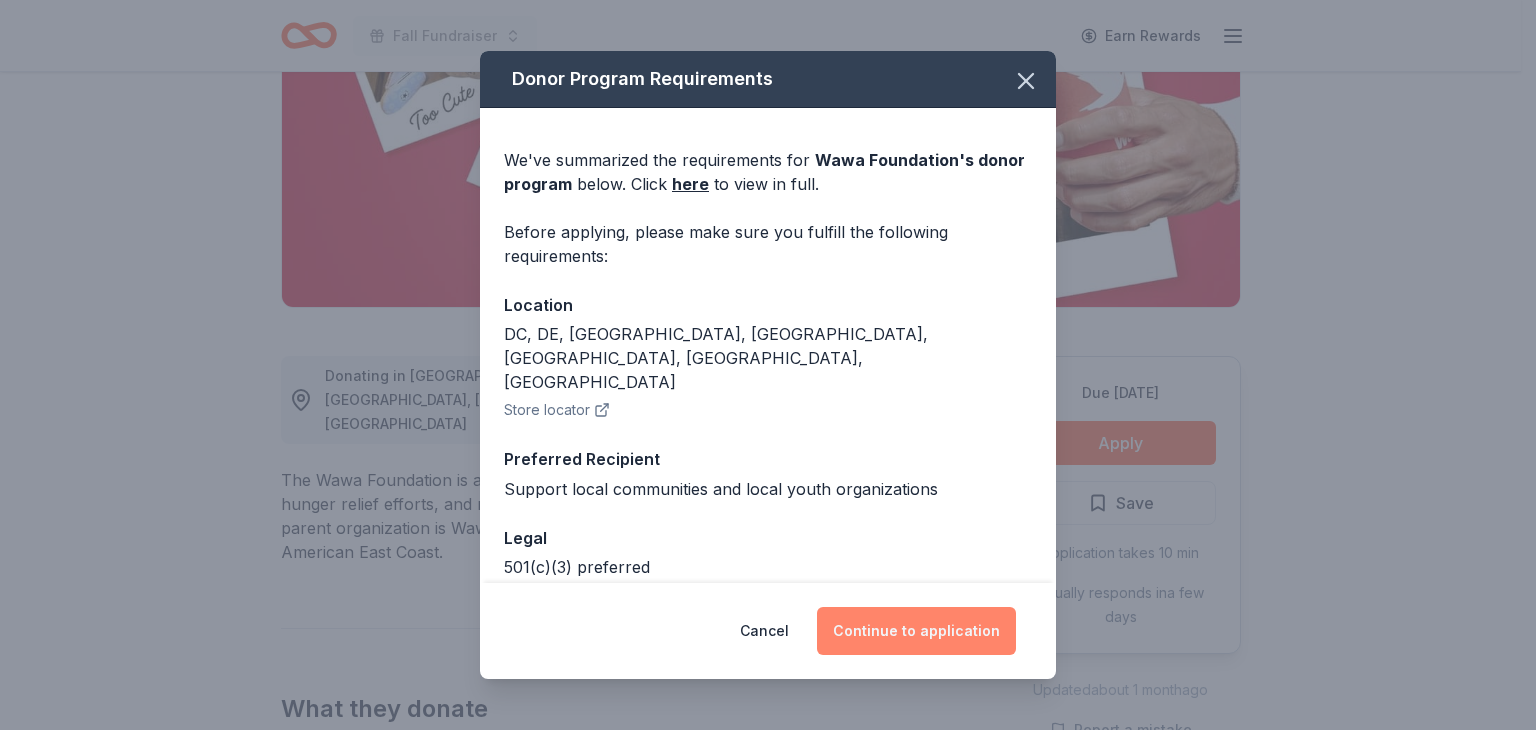 click on "Continue to application" at bounding box center [916, 631] 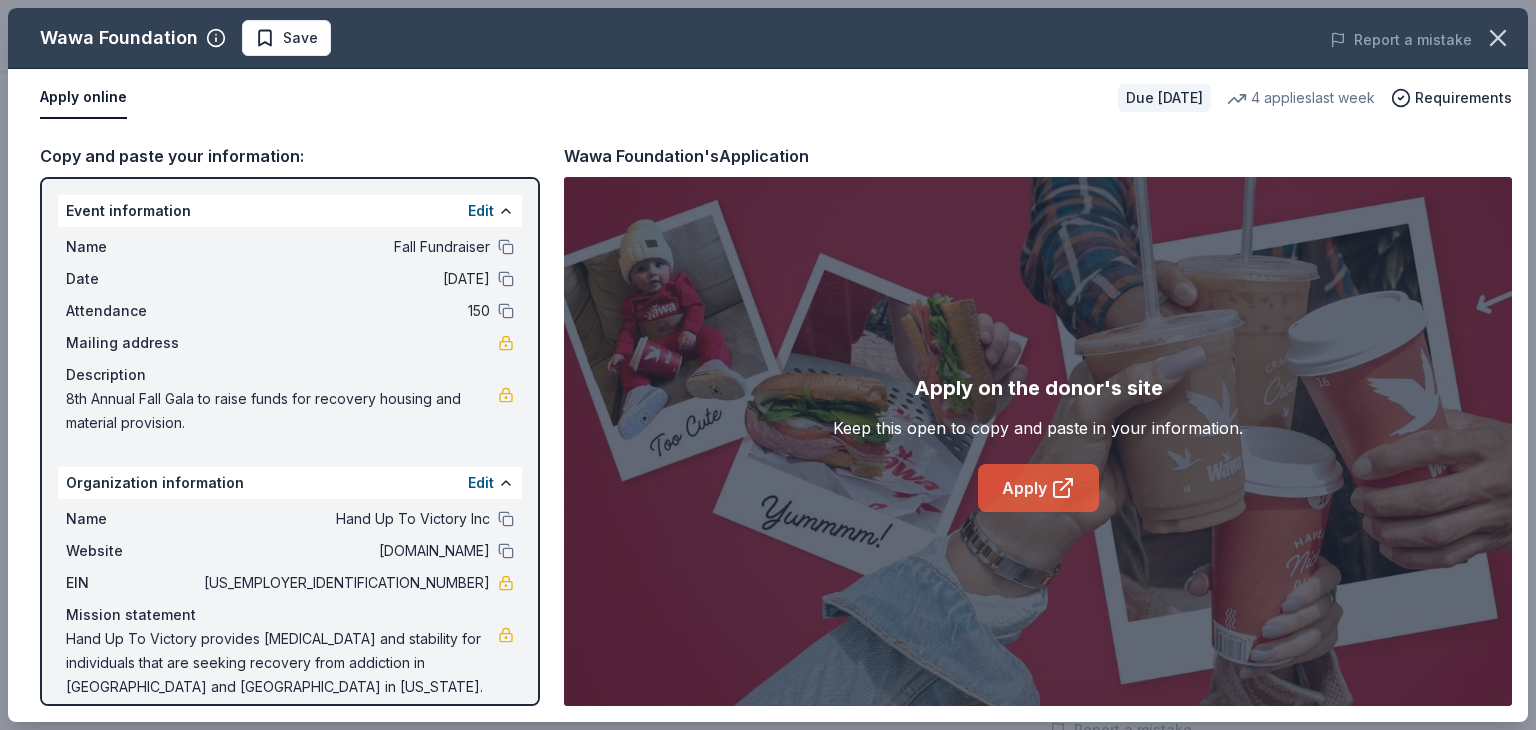 click on "Apply" at bounding box center [1038, 488] 